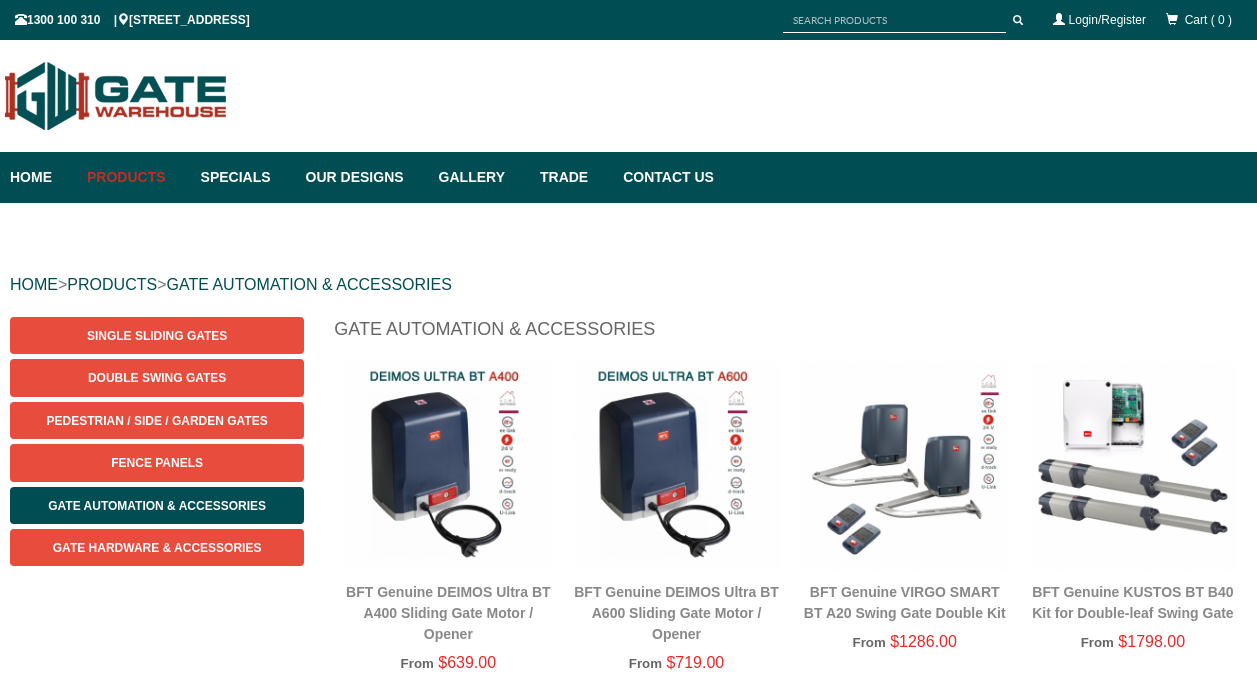 scroll, scrollTop: 50, scrollLeft: 0, axis: vertical 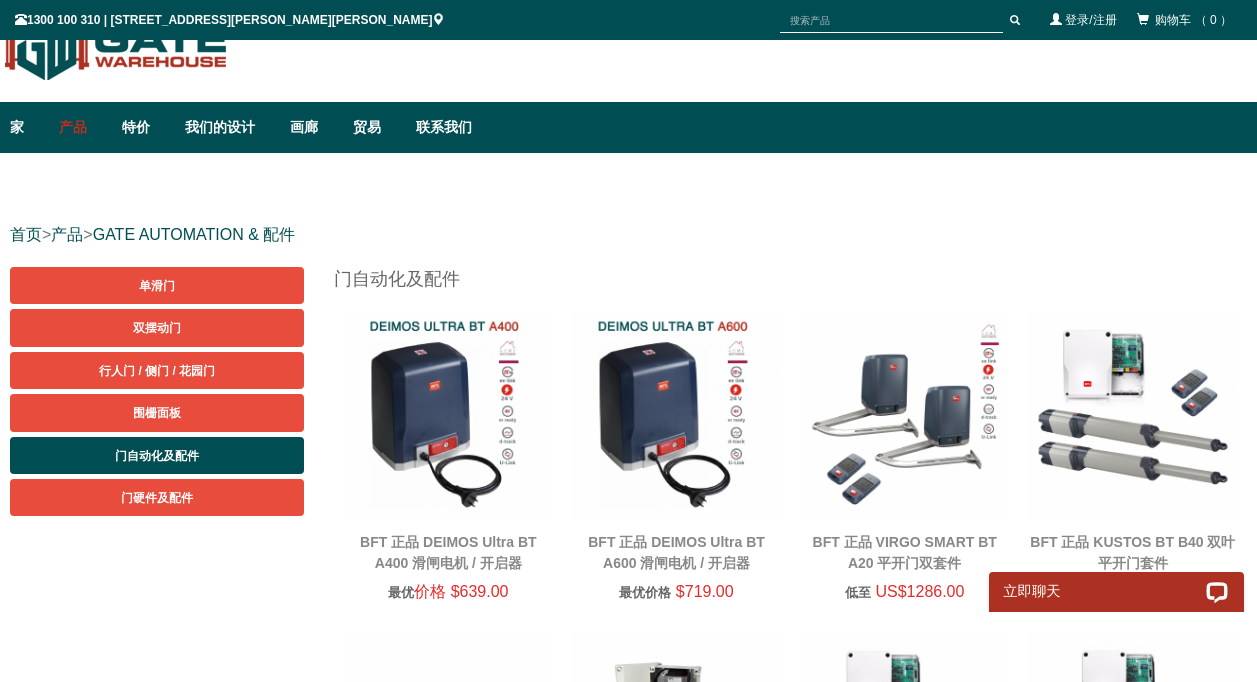 click on "首页  >  产品  >  GATE AUTOMATION & 配件
单滑门
双摆动门
行人门 / 侧门 / 花园门
围栅面板
门自动化及配件
门硬件及配件
门自动化及配件
最优 价格 $639.00" at bounding box center (628, 1456) 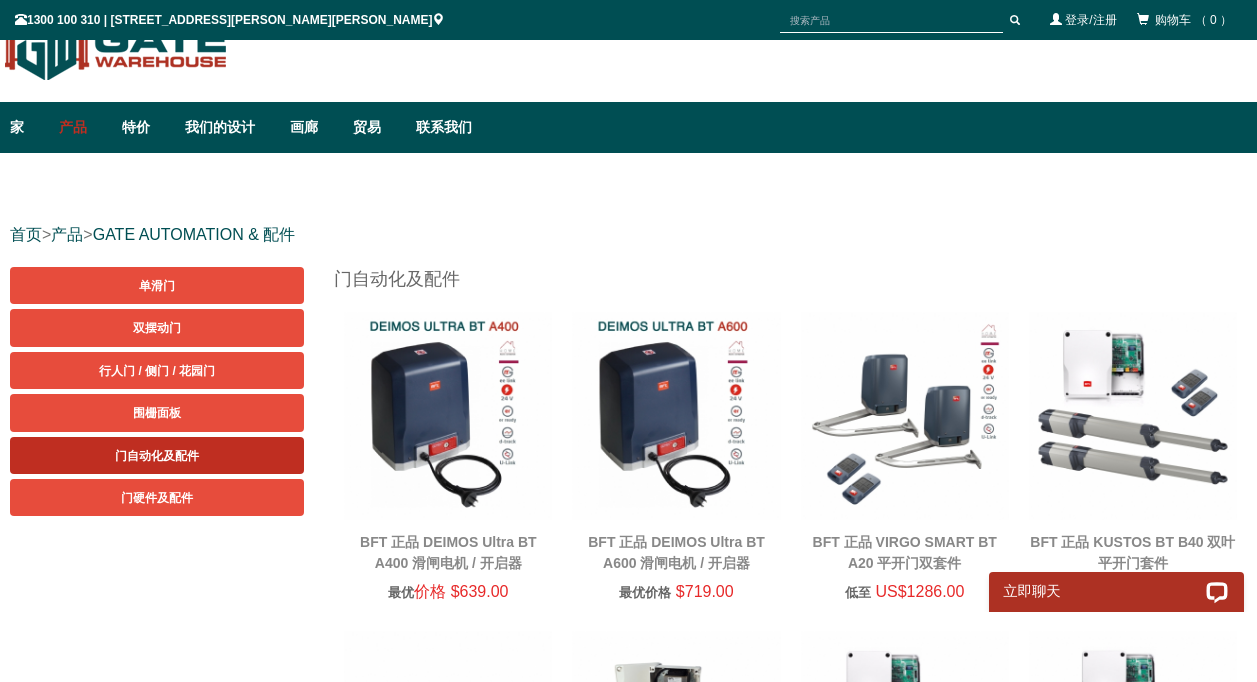 click on "门自动化及配件" at bounding box center (157, 456) 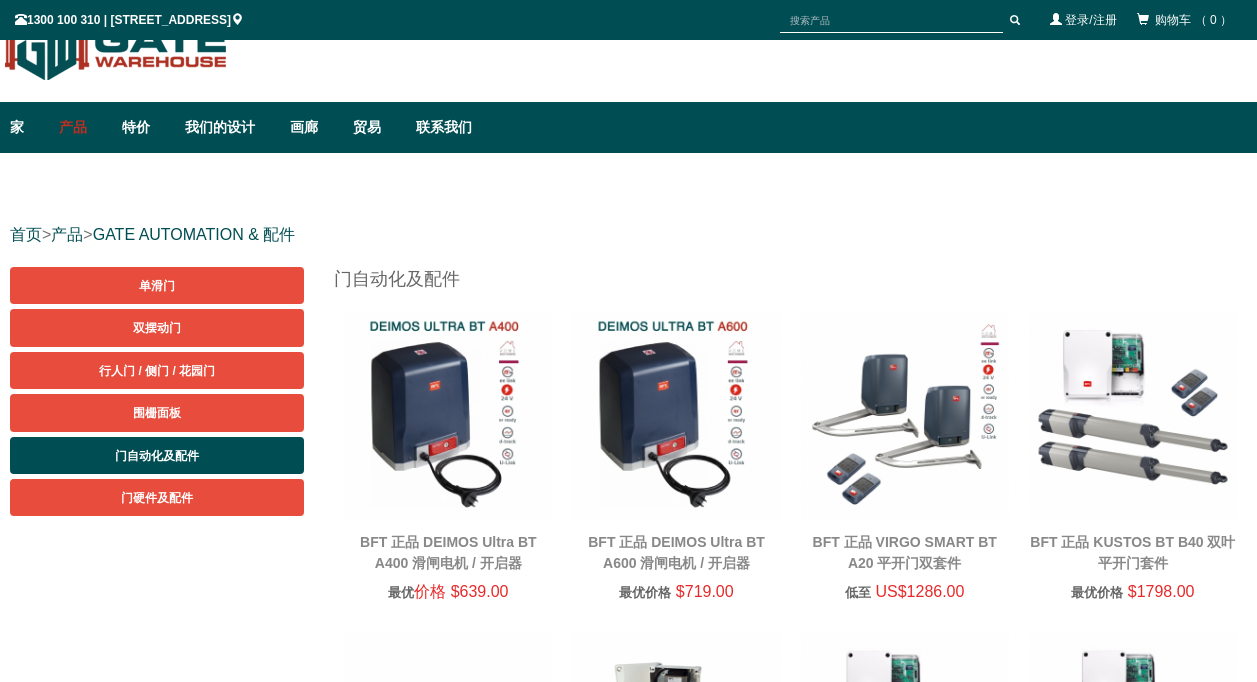 scroll, scrollTop: 50, scrollLeft: 0, axis: vertical 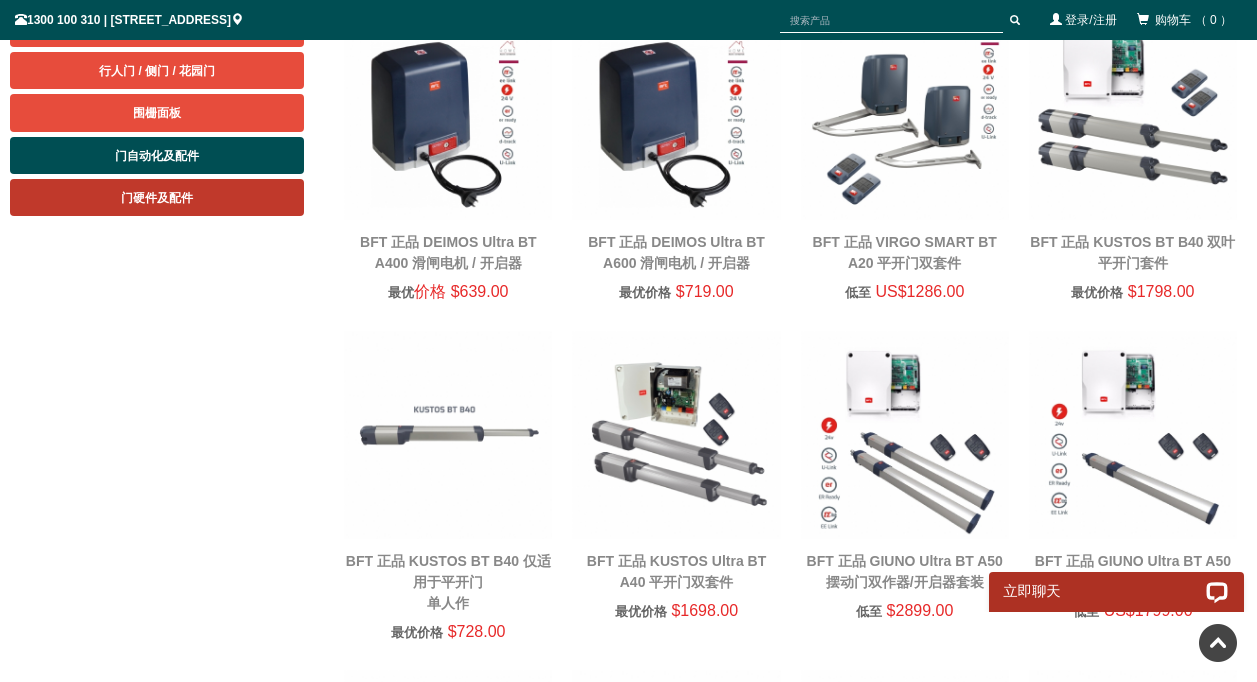 click on "门硬件及配件" at bounding box center [157, 198] 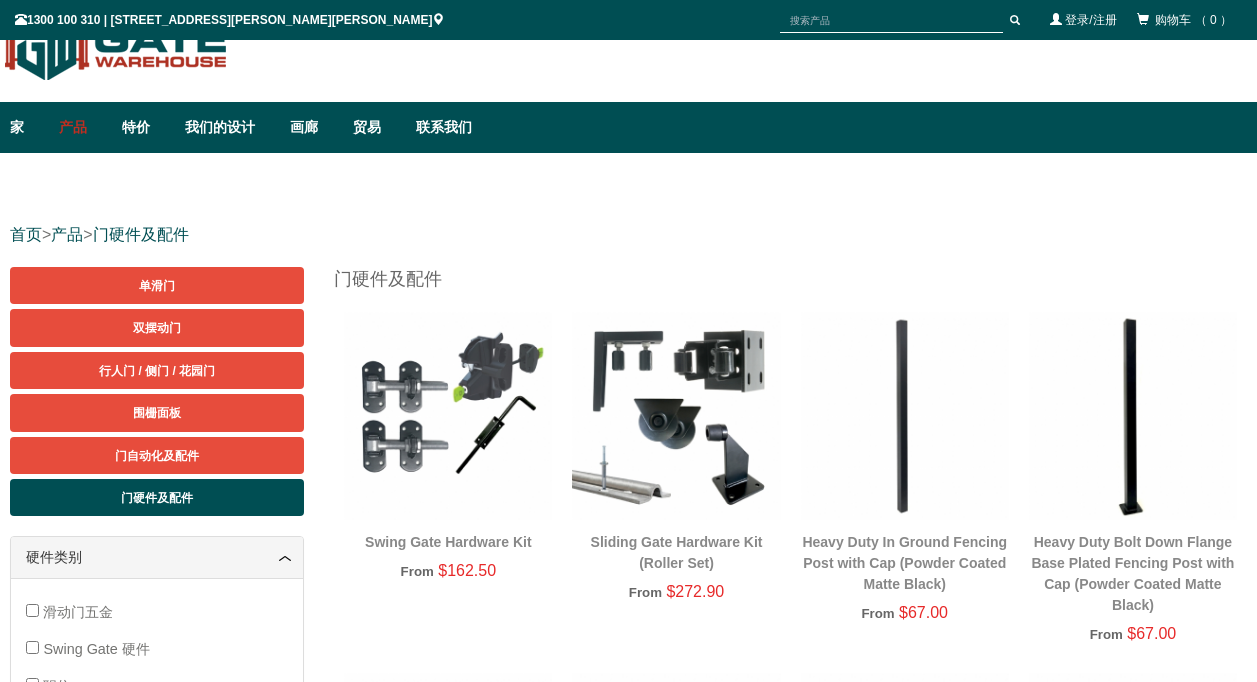 scroll, scrollTop: 50, scrollLeft: 0, axis: vertical 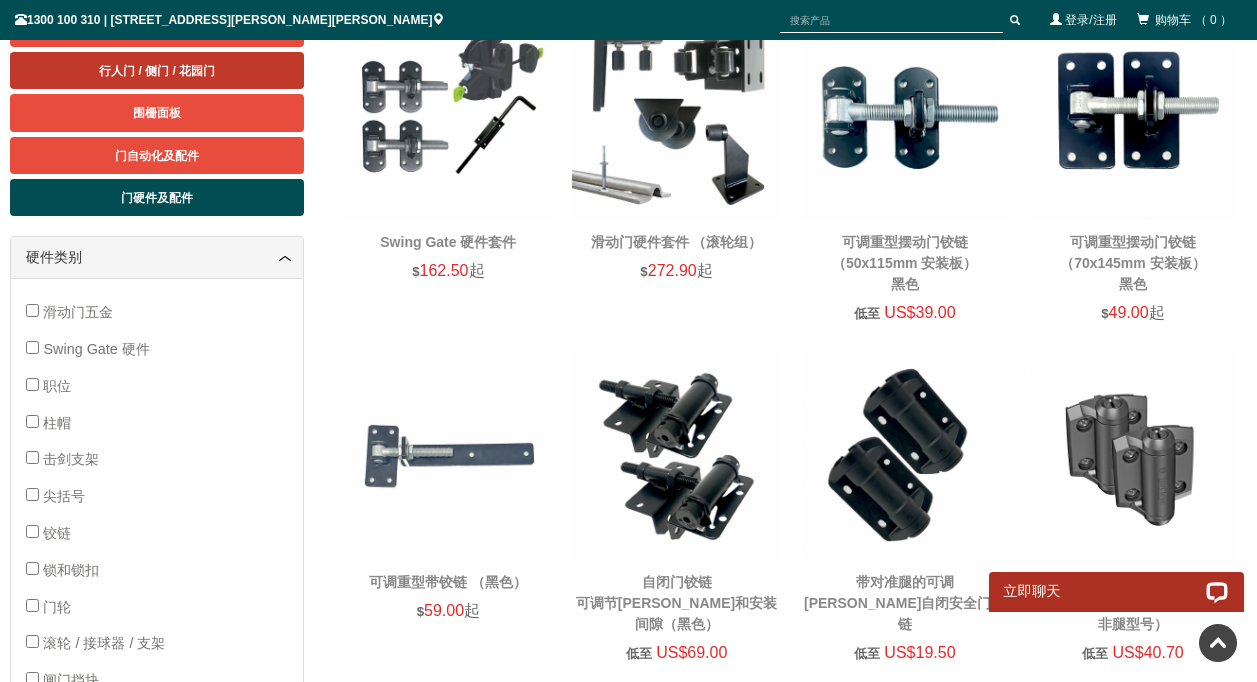 click on "行人门 / 侧门 / 花园门" at bounding box center (157, 71) 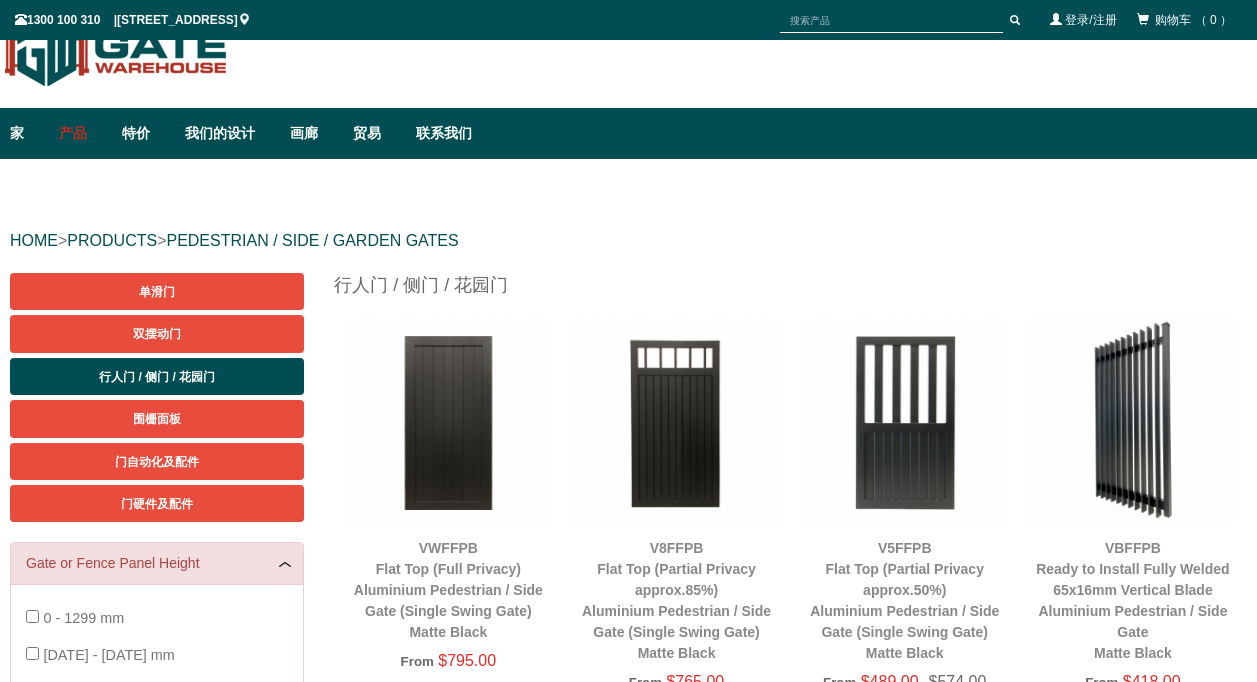 scroll, scrollTop: 50, scrollLeft: 0, axis: vertical 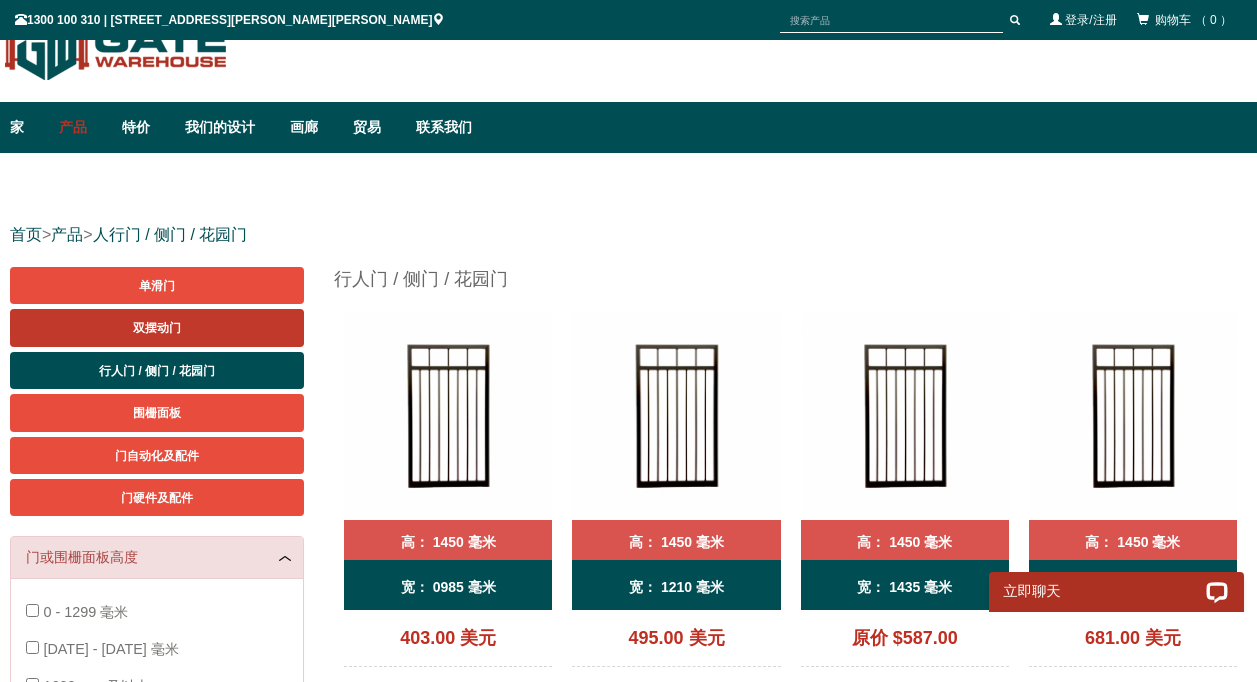click on "双摆动门" at bounding box center (157, 328) 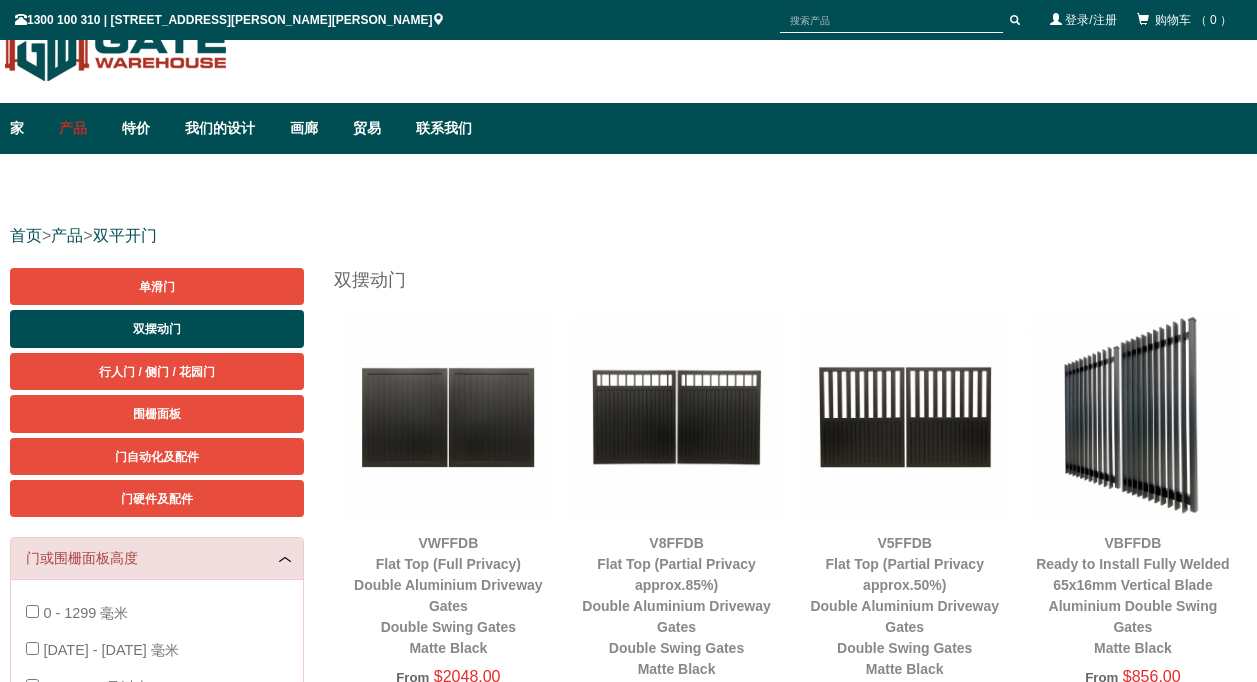 scroll, scrollTop: 50, scrollLeft: 0, axis: vertical 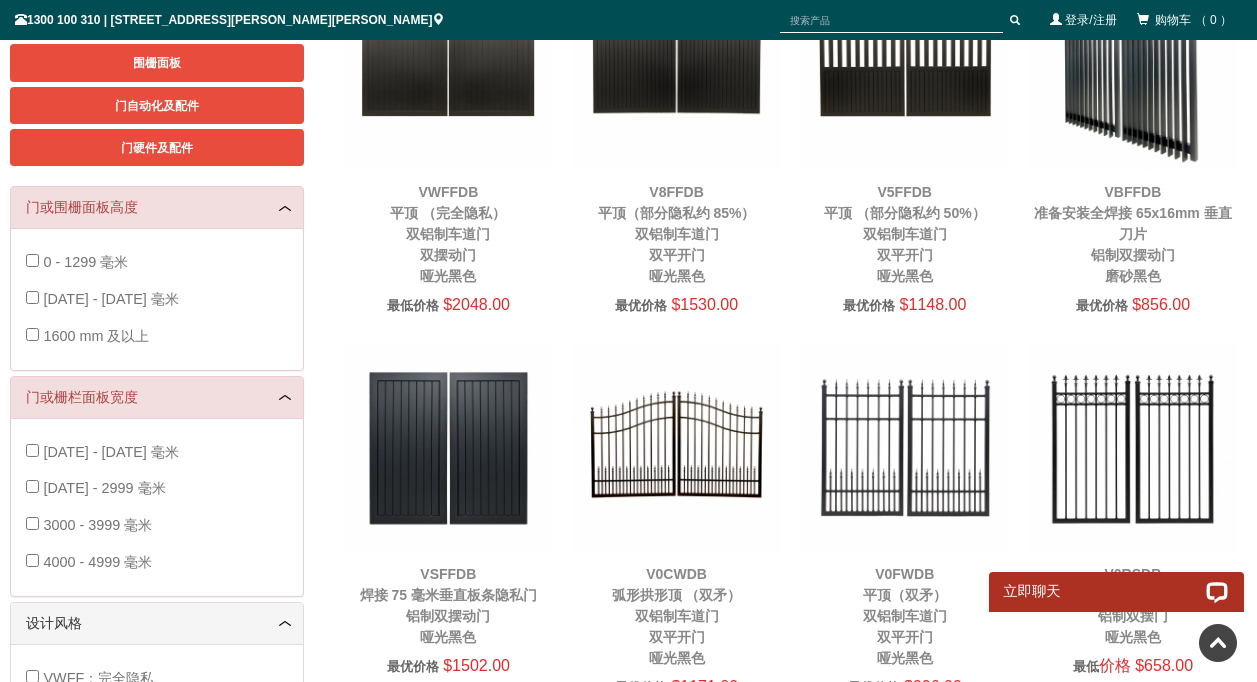 click at bounding box center (676, 448) 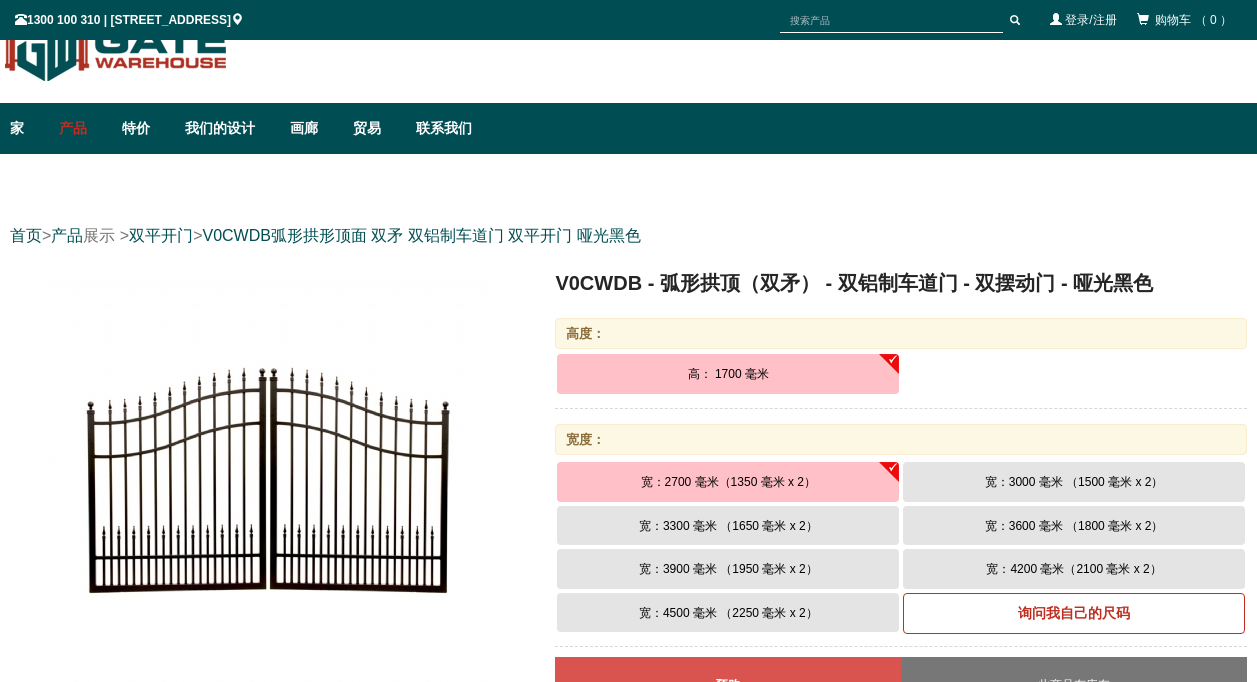 scroll, scrollTop: 50, scrollLeft: 0, axis: vertical 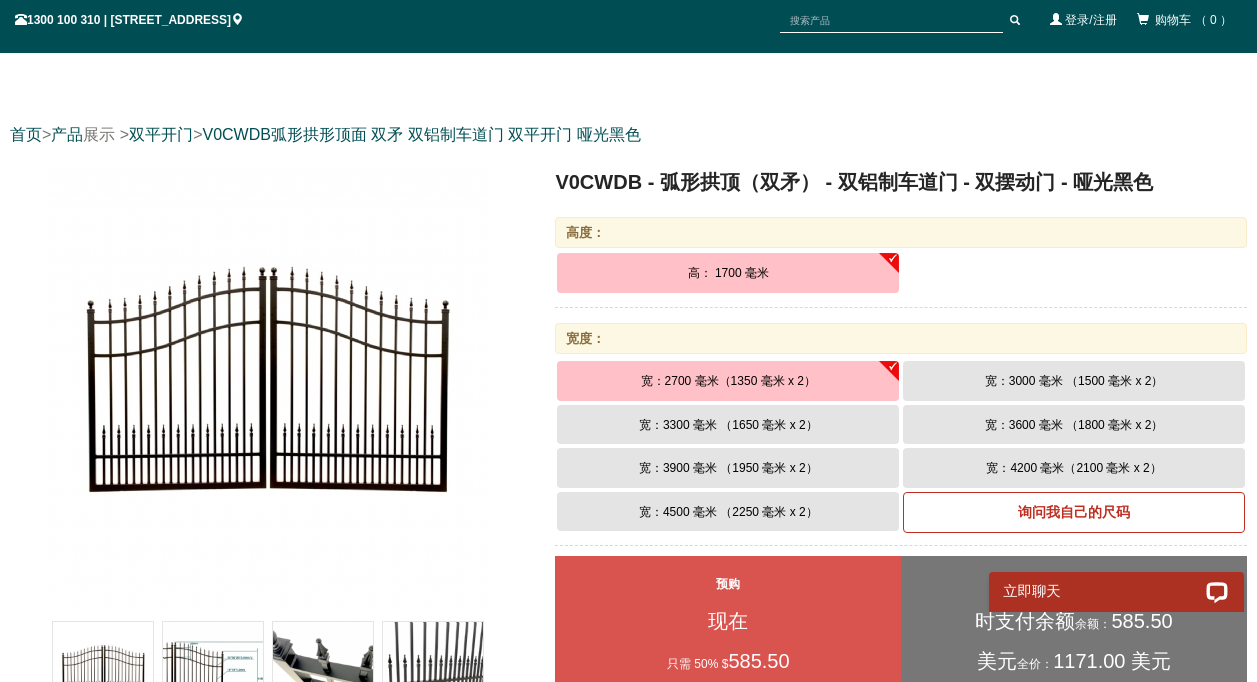 click on "宽：3000 毫米 （1500 毫米 x 2）" at bounding box center [1074, 381] 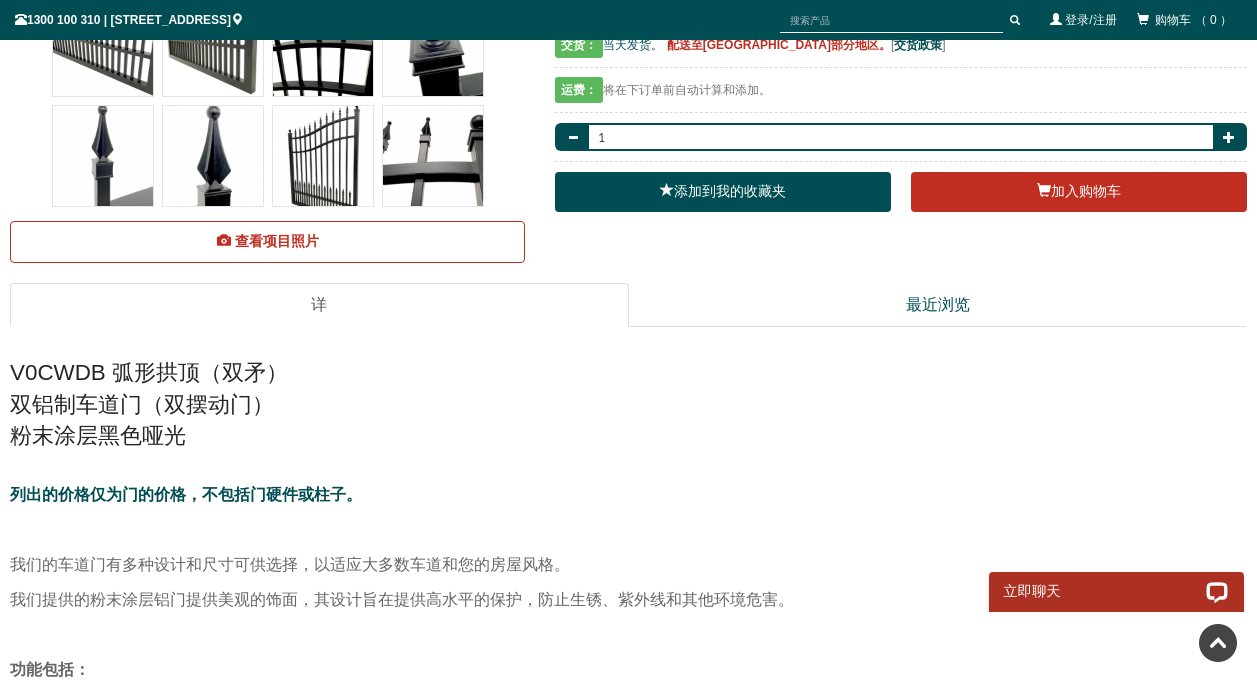 scroll, scrollTop: 1050, scrollLeft: 0, axis: vertical 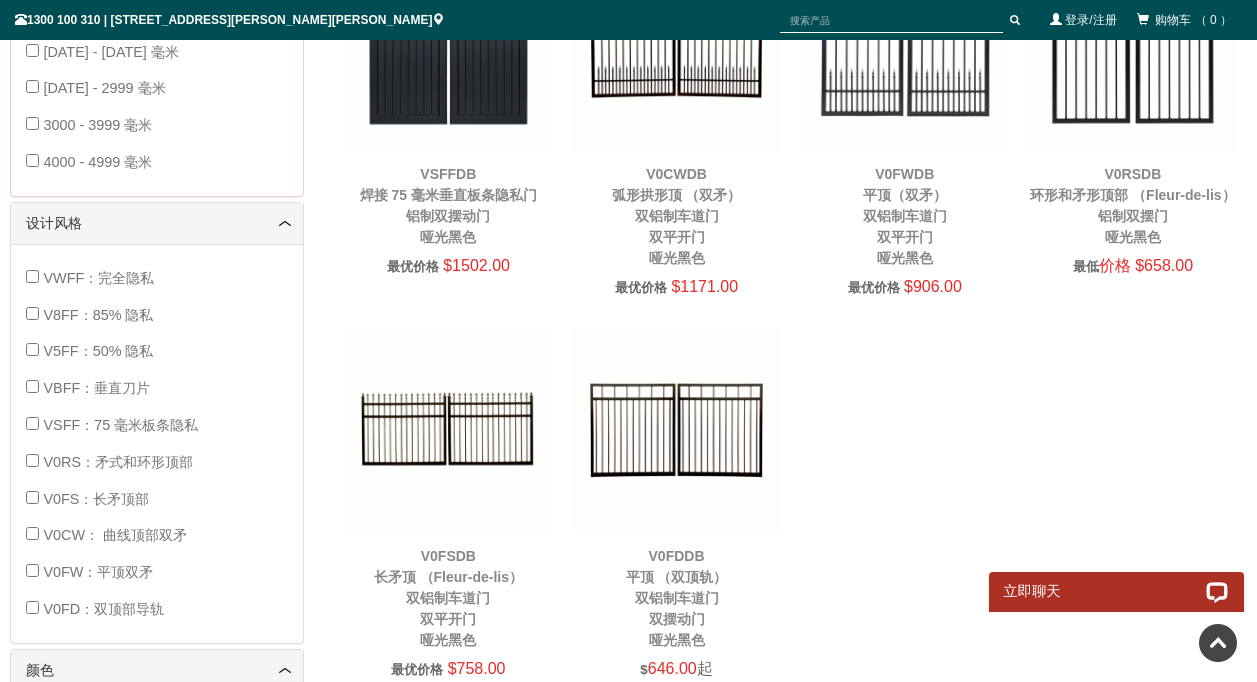 click at bounding box center (448, 429) 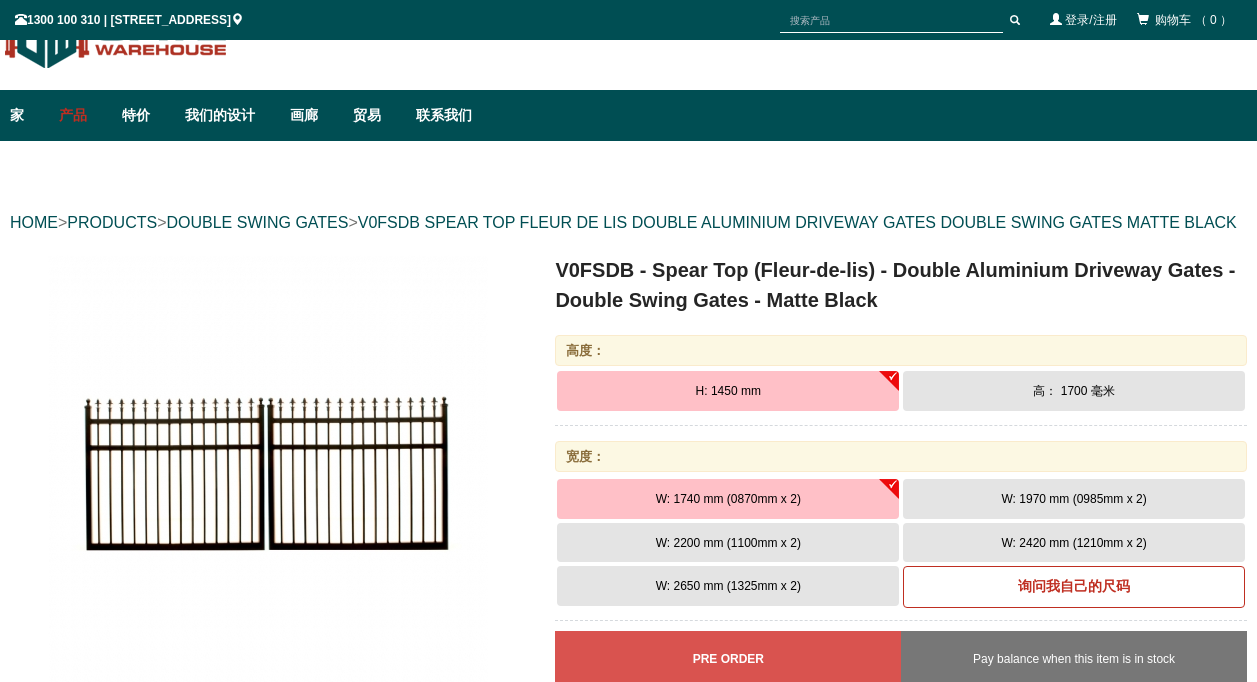 scroll, scrollTop: 50, scrollLeft: 0, axis: vertical 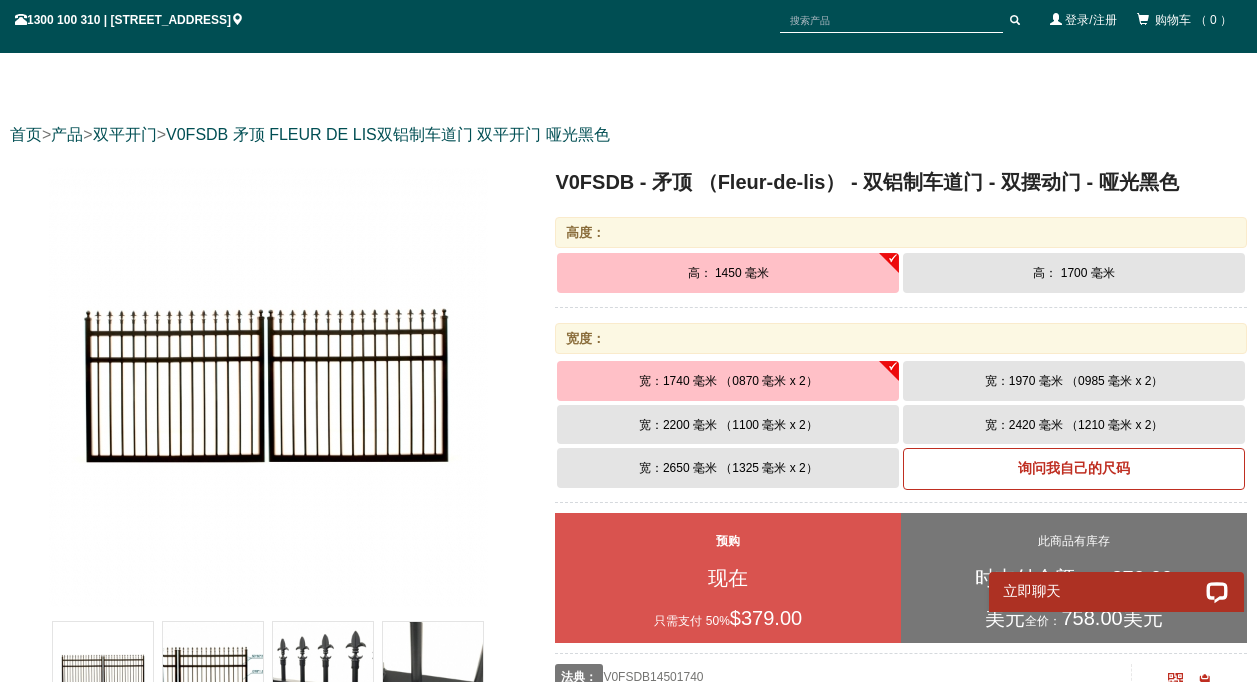 click on "宽：2650 毫米 （1325 毫米 x 2）" at bounding box center [728, 468] 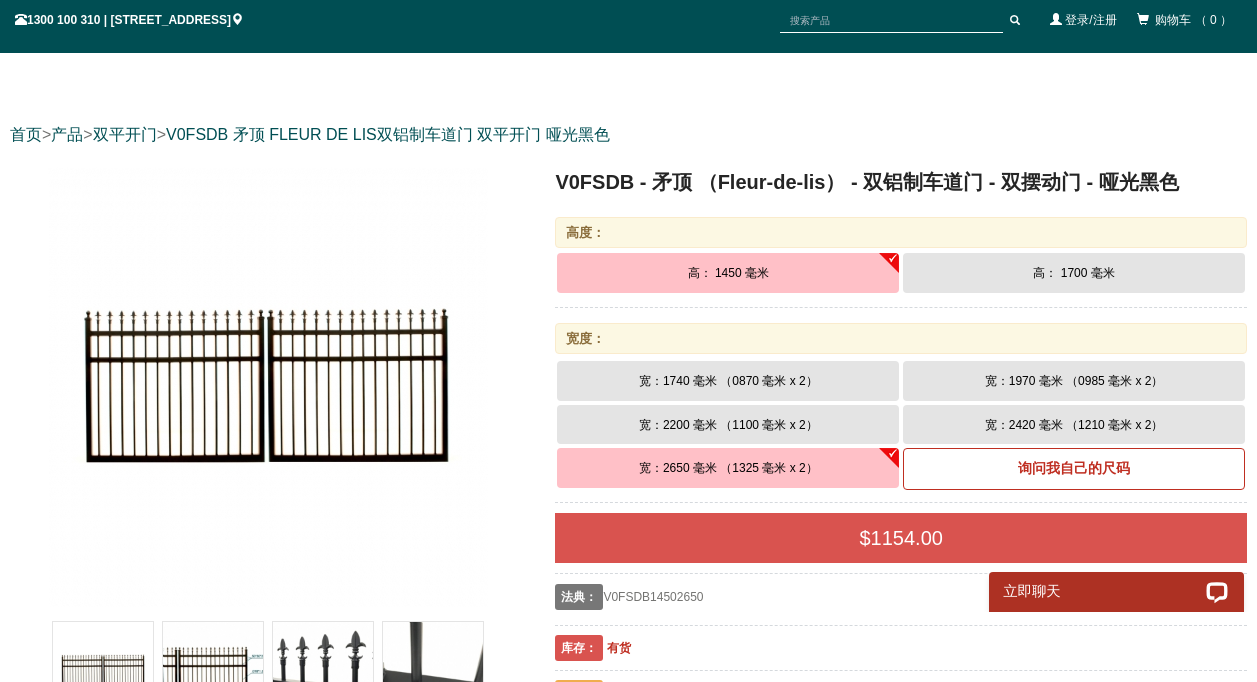 click on "高： 1700 毫米" at bounding box center [1073, 273] 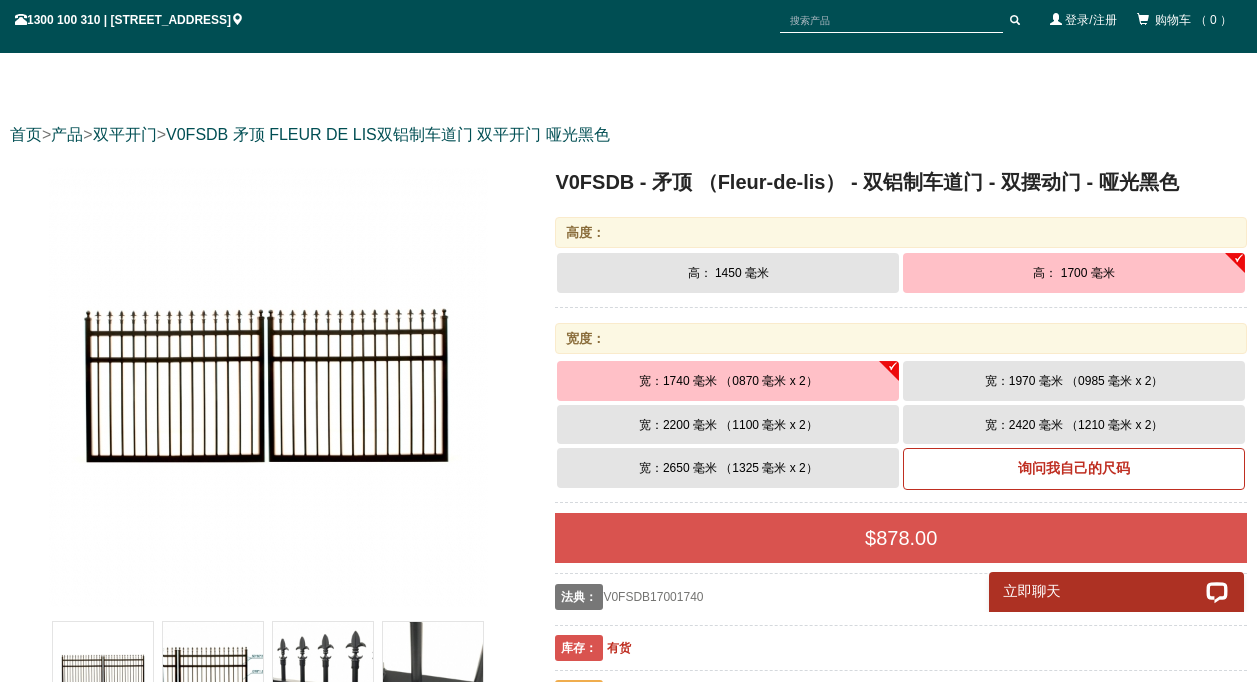 click on "宽：2650 毫米 （1325 毫米 x 2）" at bounding box center [728, 468] 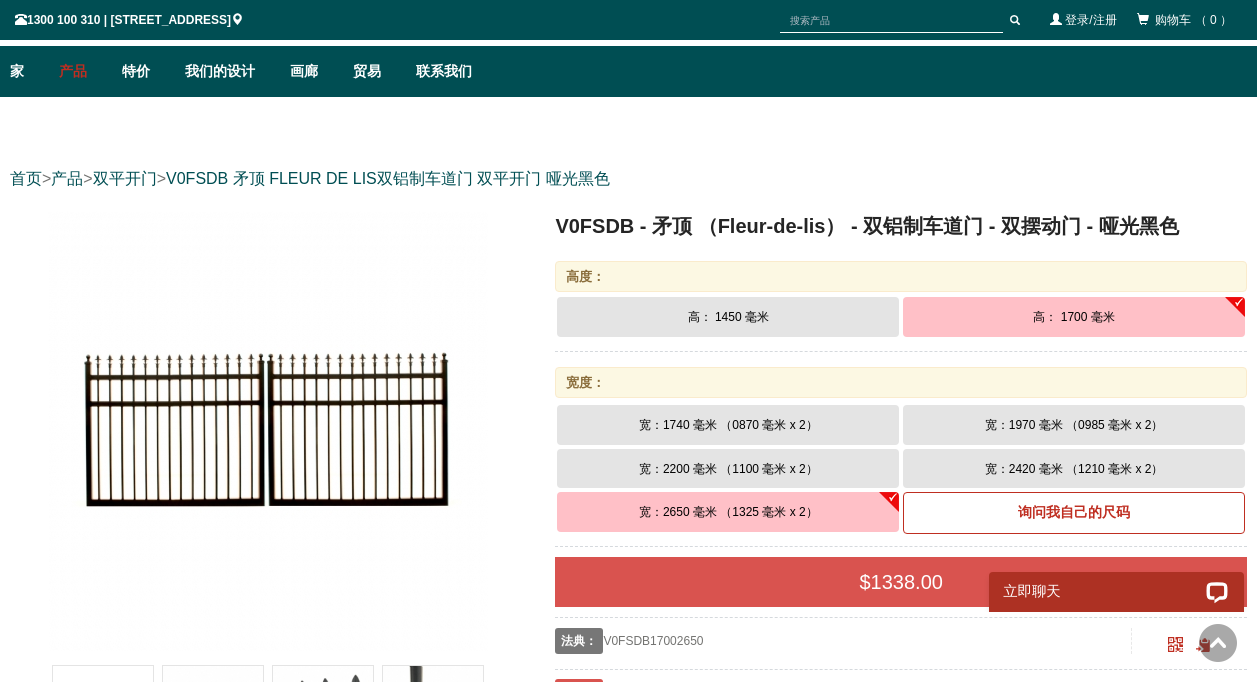 scroll, scrollTop: 0, scrollLeft: 0, axis: both 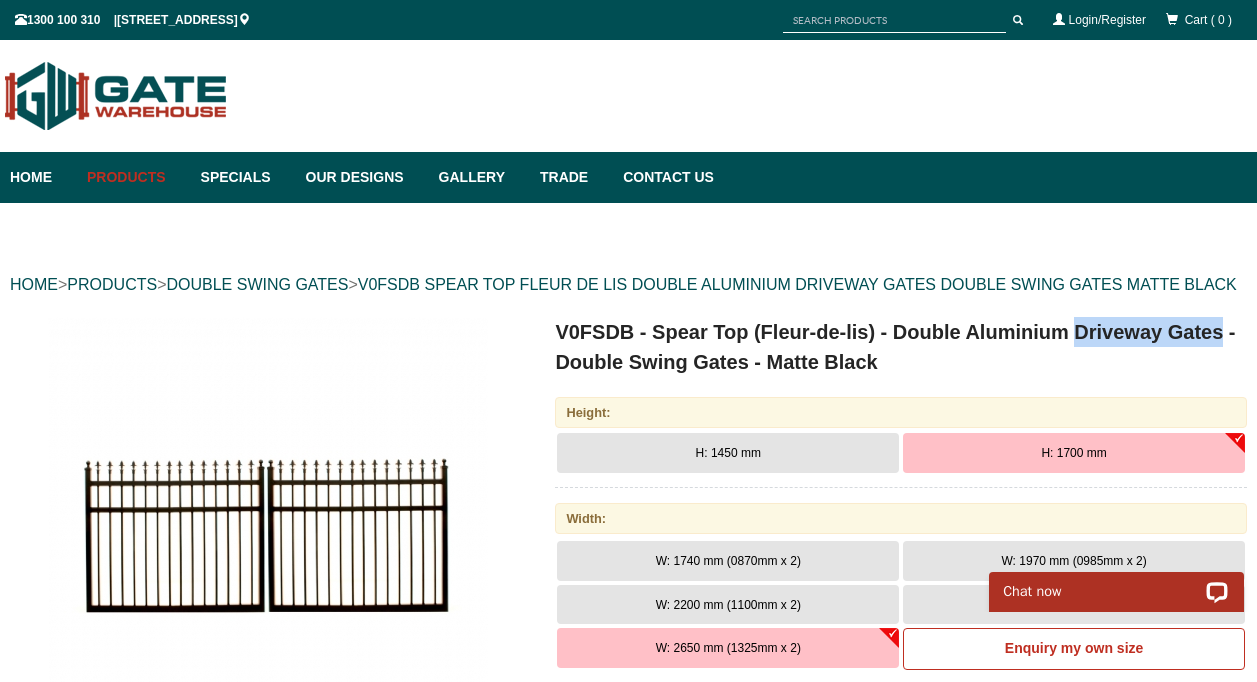 drag, startPoint x: 1079, startPoint y: 354, endPoint x: 1223, endPoint y: 359, distance: 144.08678 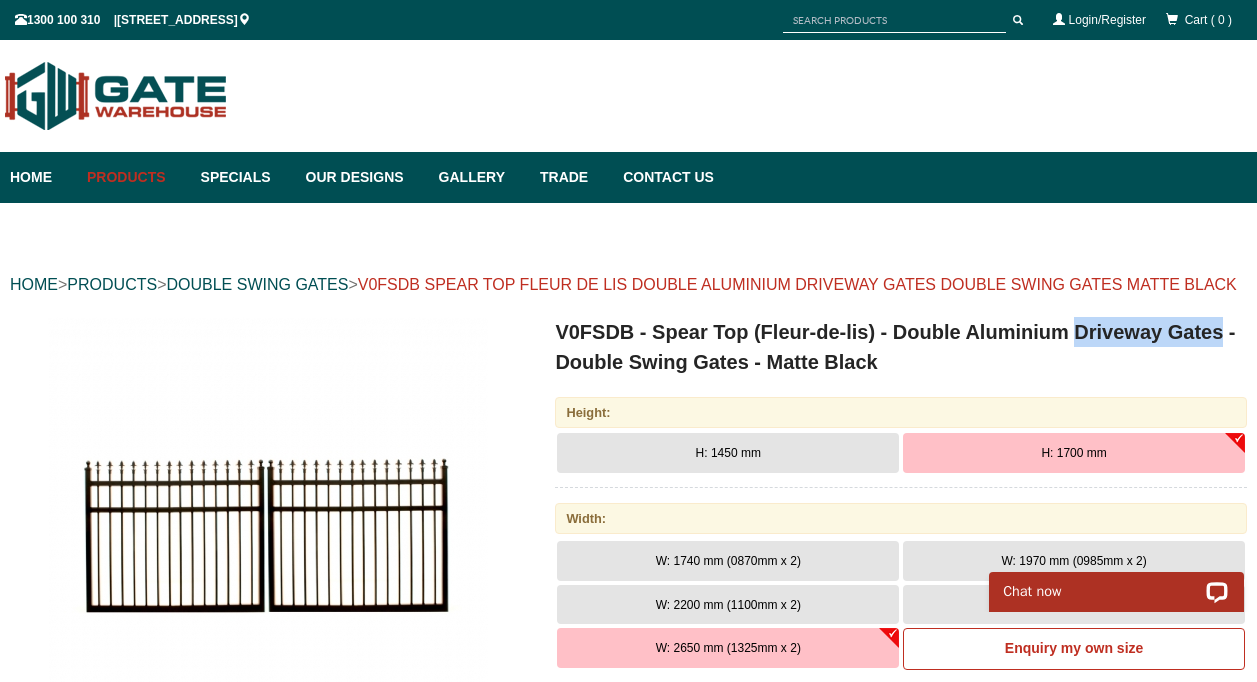 copy on "Driveway Gates" 